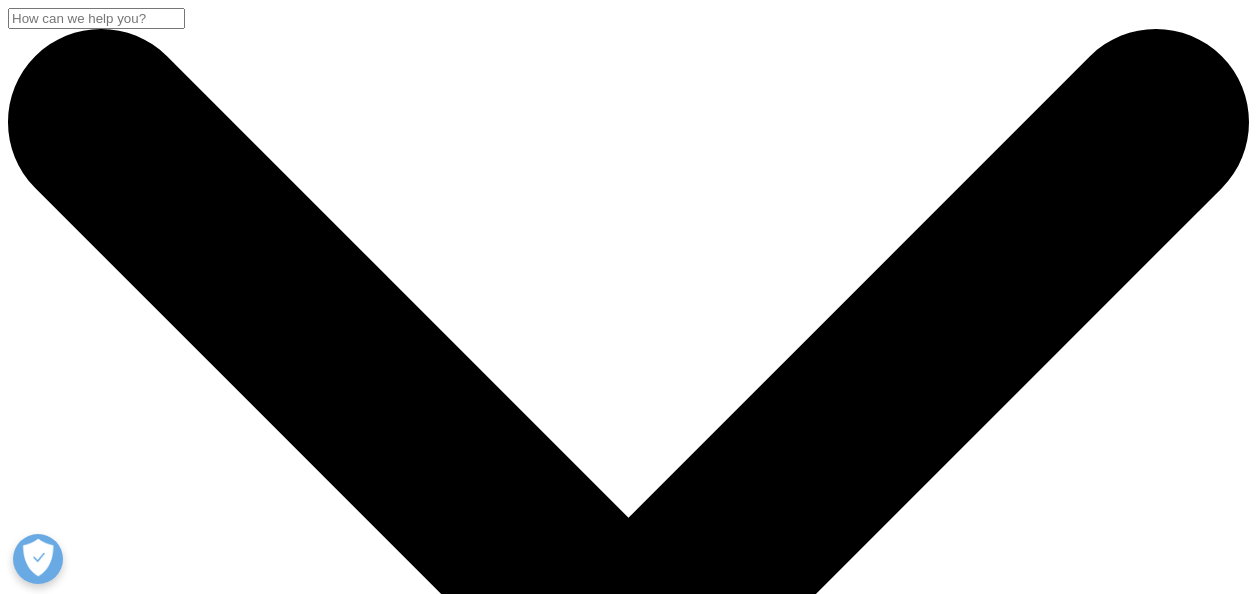 scroll, scrollTop: 526, scrollLeft: 0, axis: vertical 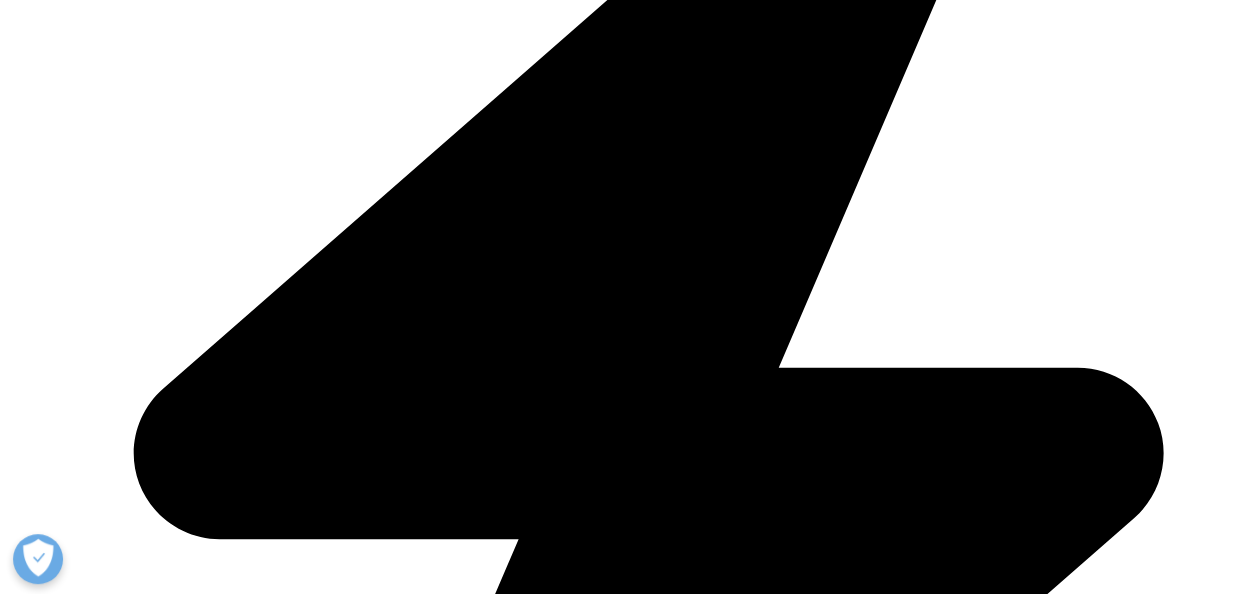 click on "Creating a framework for a successful launch" at bounding box center (433, 24583) 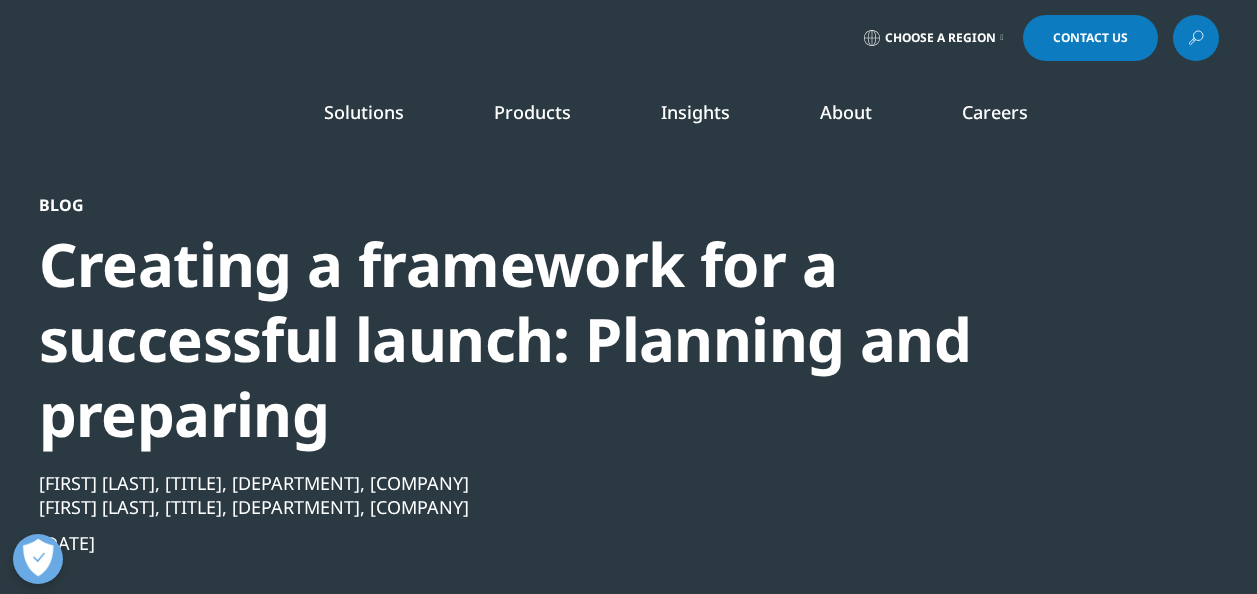 scroll, scrollTop: 0, scrollLeft: 0, axis: both 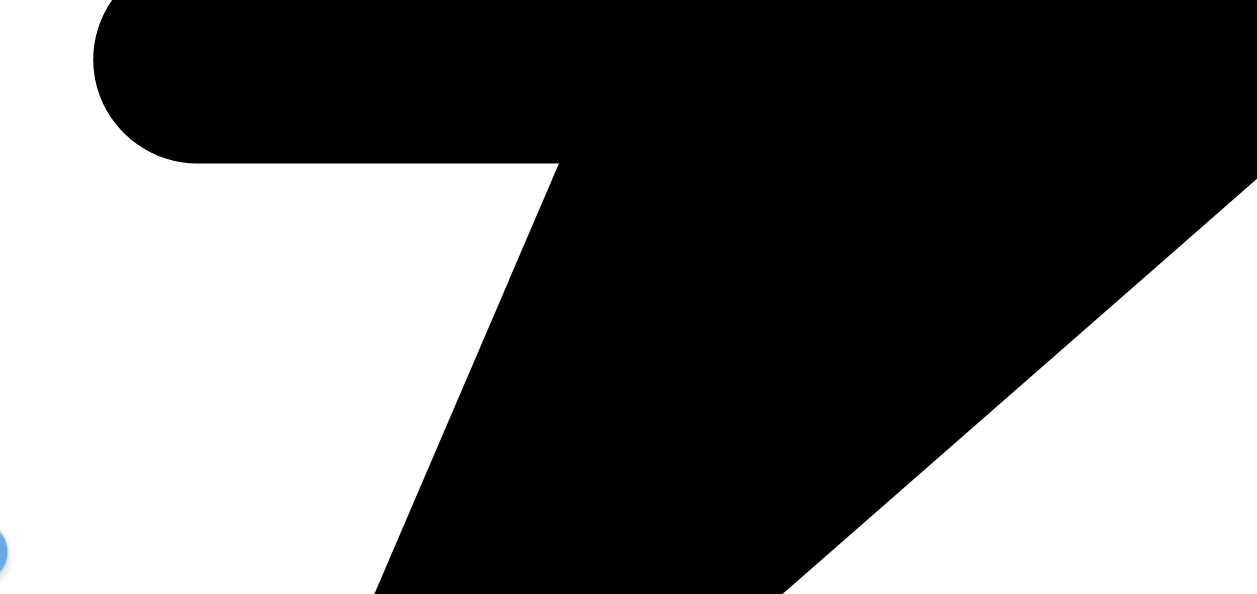 click on "recorded webinar" at bounding box center [822, 24037] 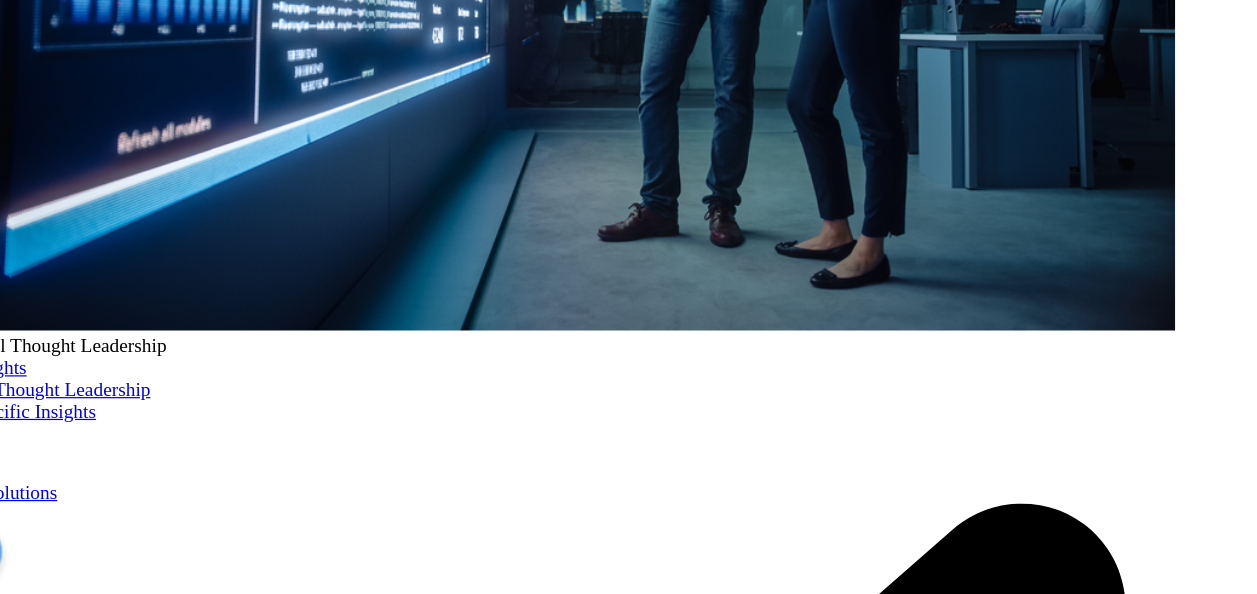 scroll, scrollTop: 555, scrollLeft: 0, axis: vertical 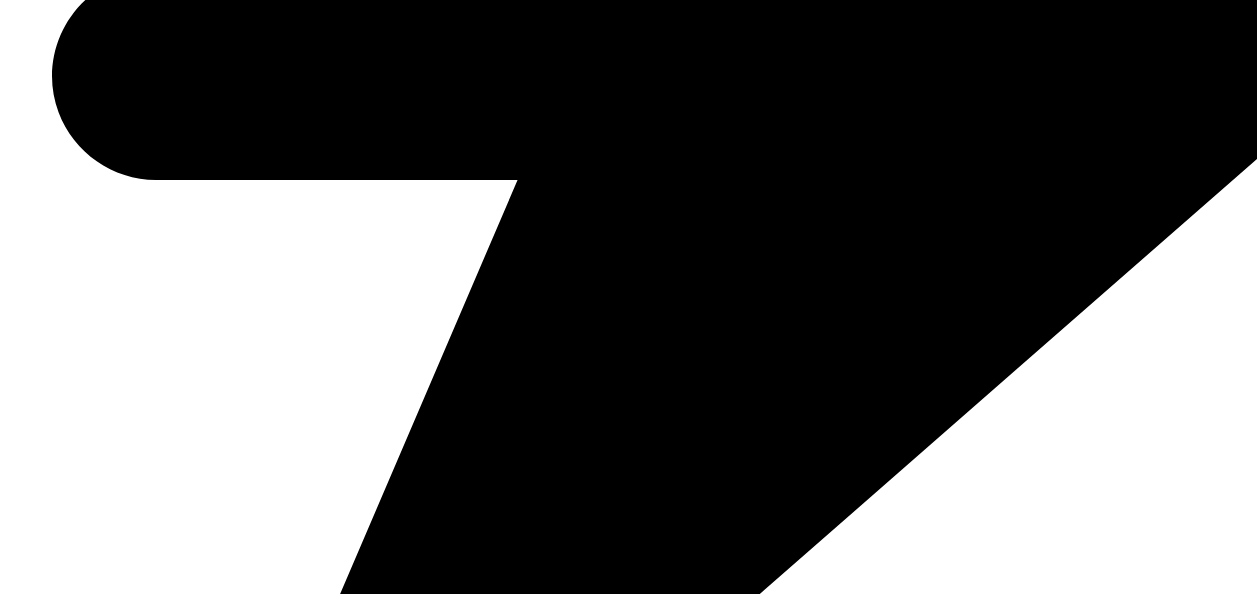 click on "Creating the market need" at bounding box center (628, 27643) 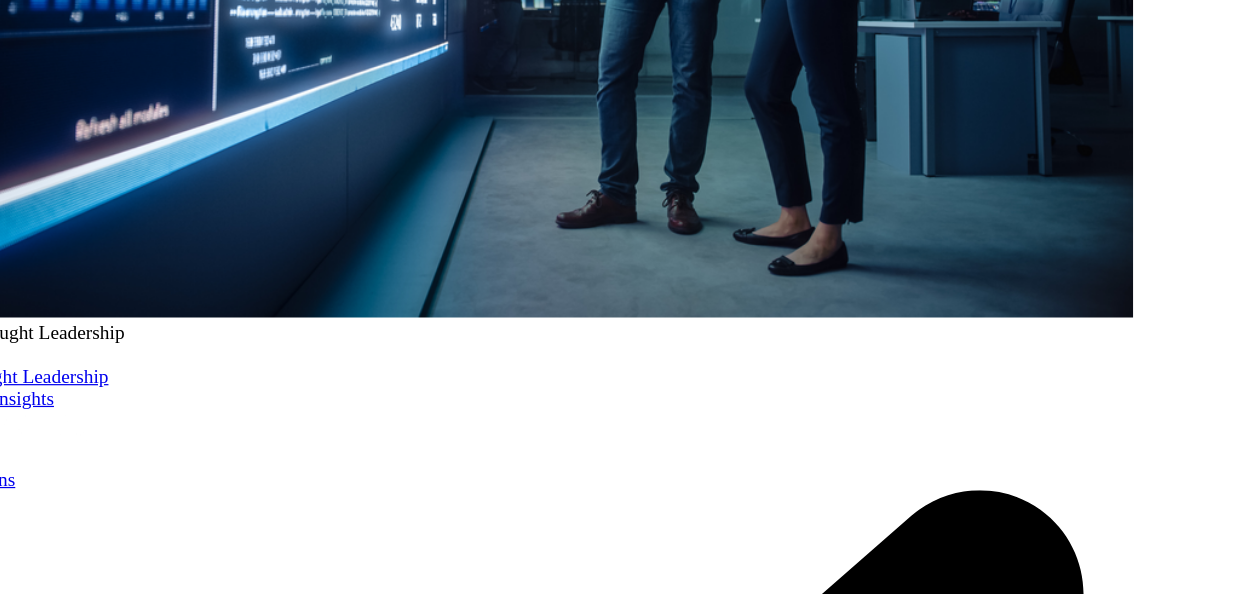 scroll, scrollTop: 657, scrollLeft: 0, axis: vertical 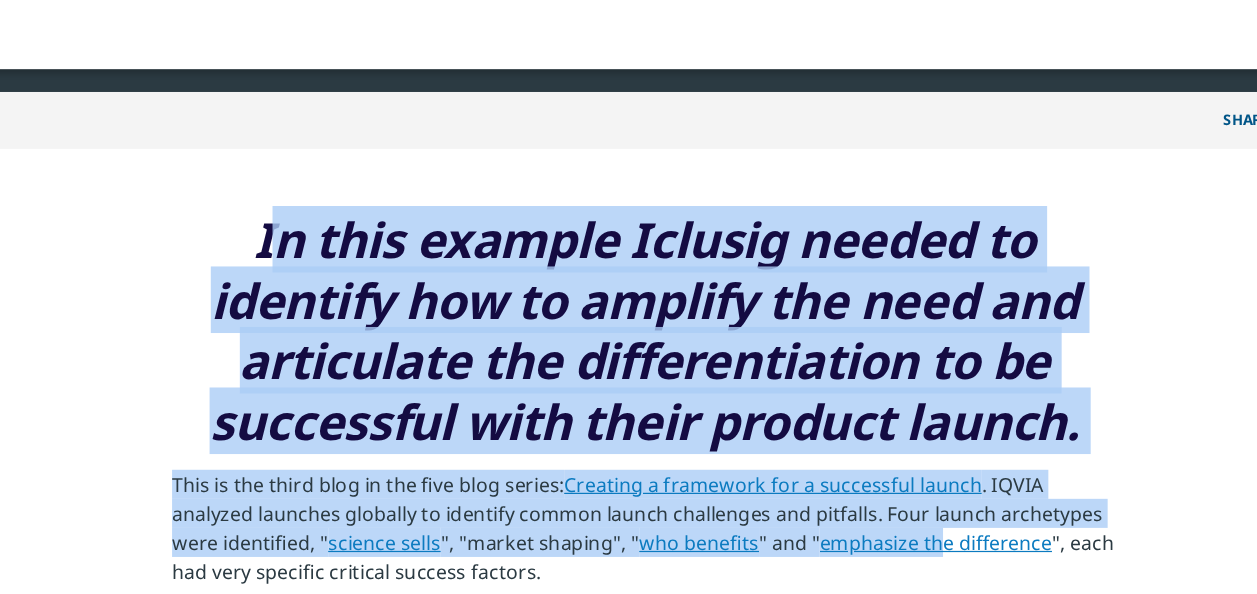 drag, startPoint x: 313, startPoint y: 195, endPoint x: 861, endPoint y: 450, distance: 604.4245 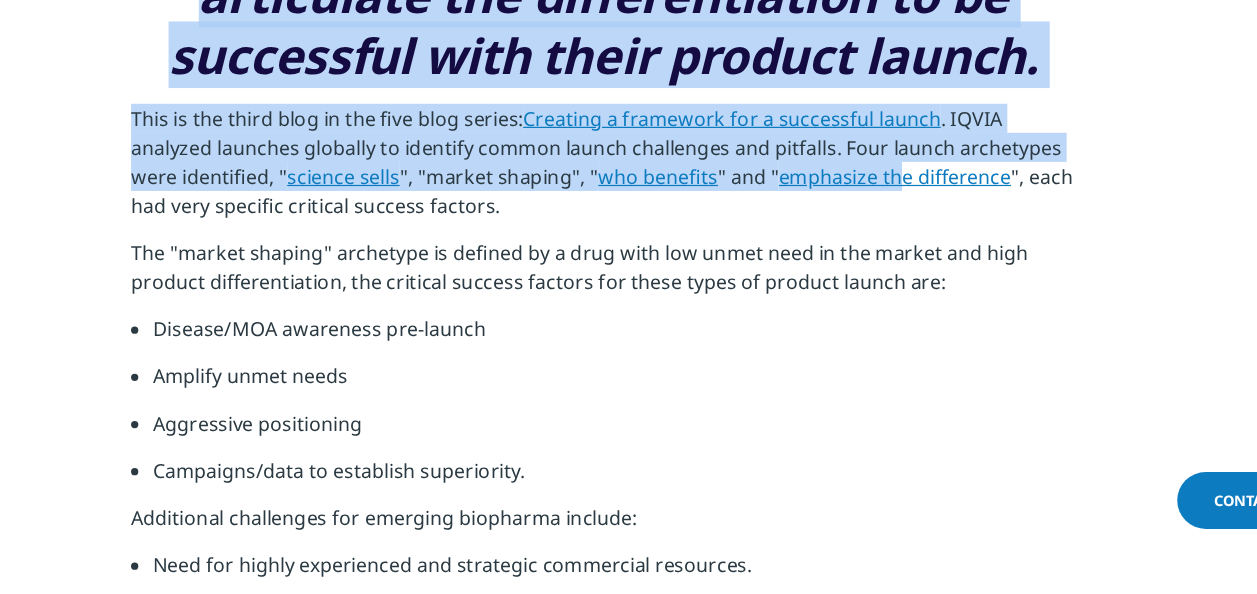 scroll, scrollTop: 861, scrollLeft: 0, axis: vertical 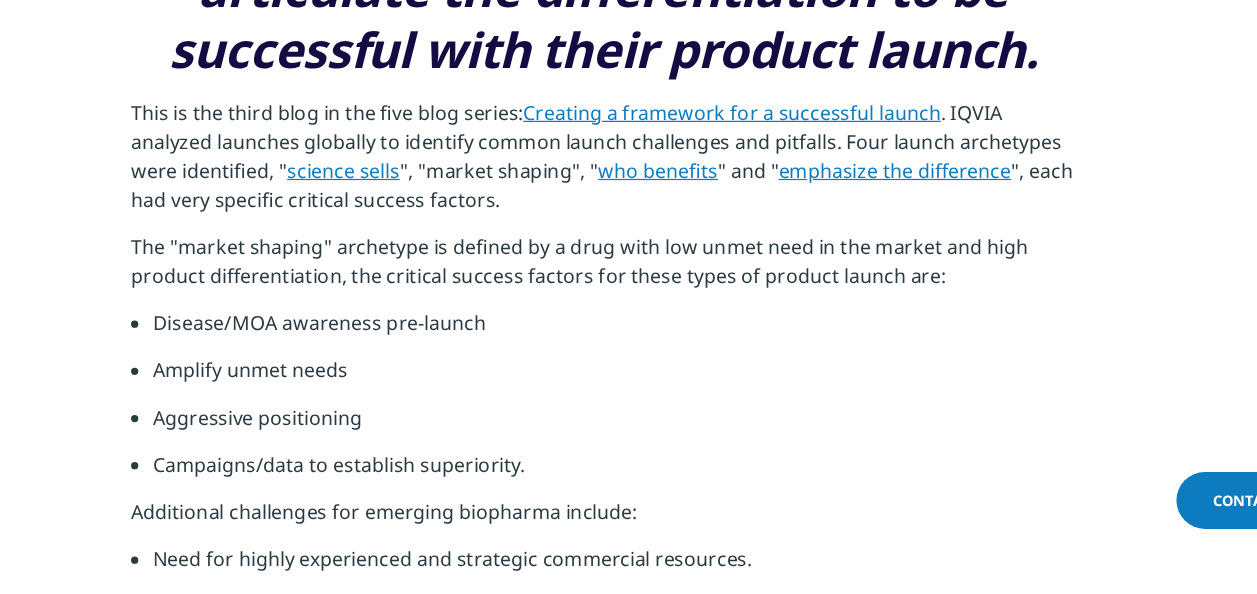 click on "Amplify unmet needs" at bounding box center [637, 416] 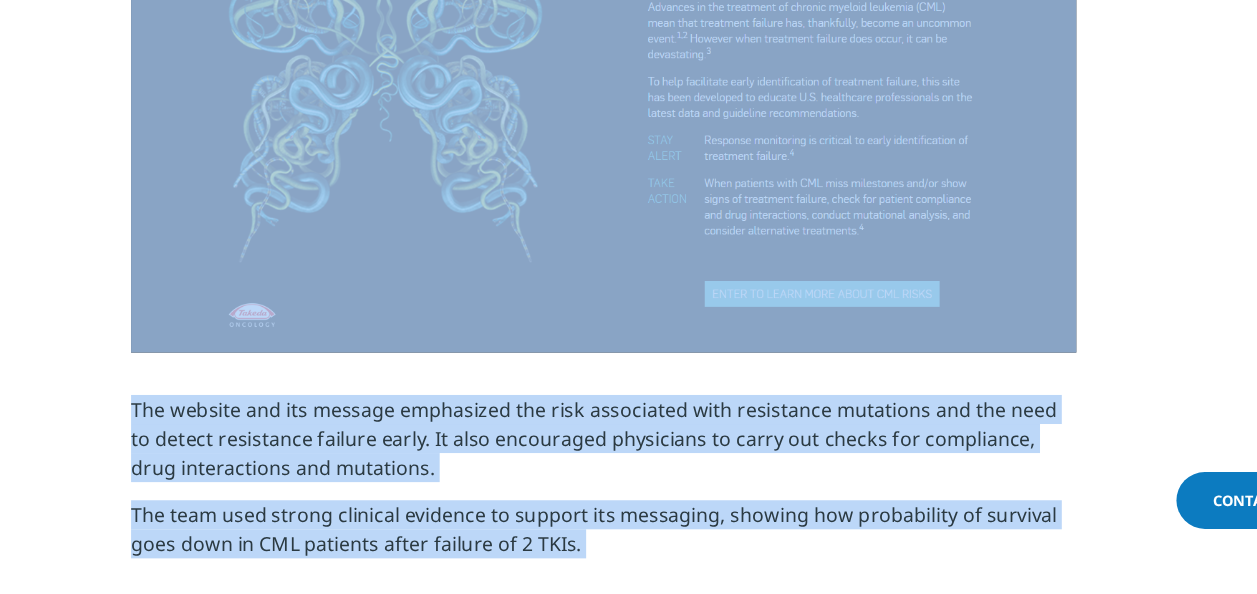 scroll, scrollTop: 2476, scrollLeft: 0, axis: vertical 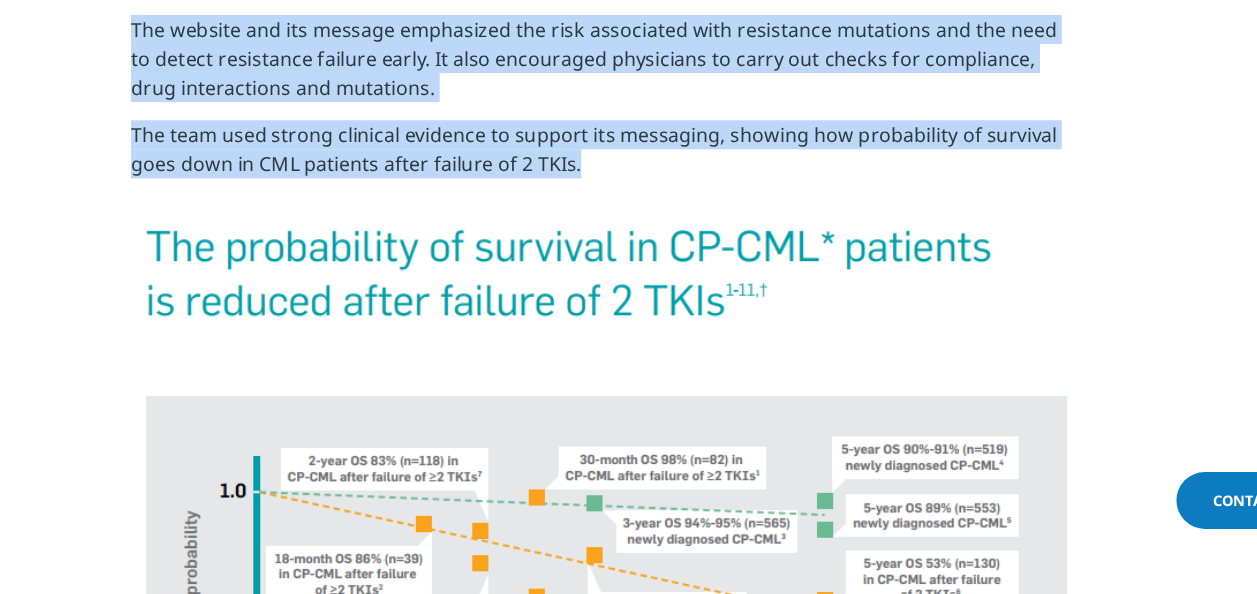 drag, startPoint x: 230, startPoint y: 303, endPoint x: 694, endPoint y: 239, distance: 468.393 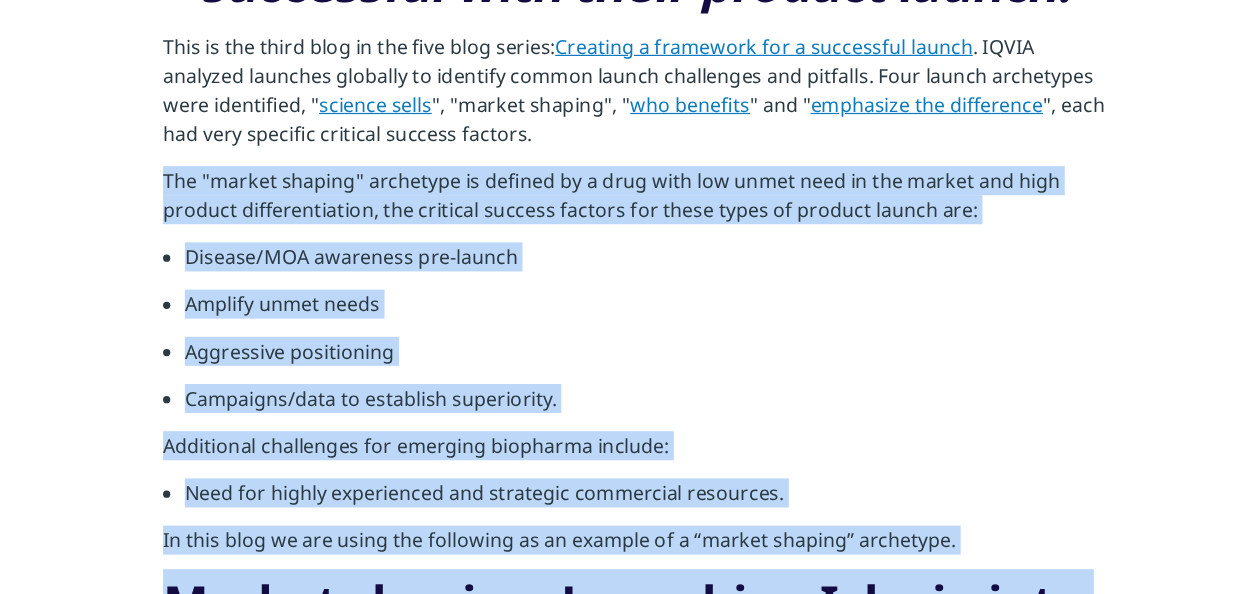 scroll, scrollTop: 1018, scrollLeft: 0, axis: vertical 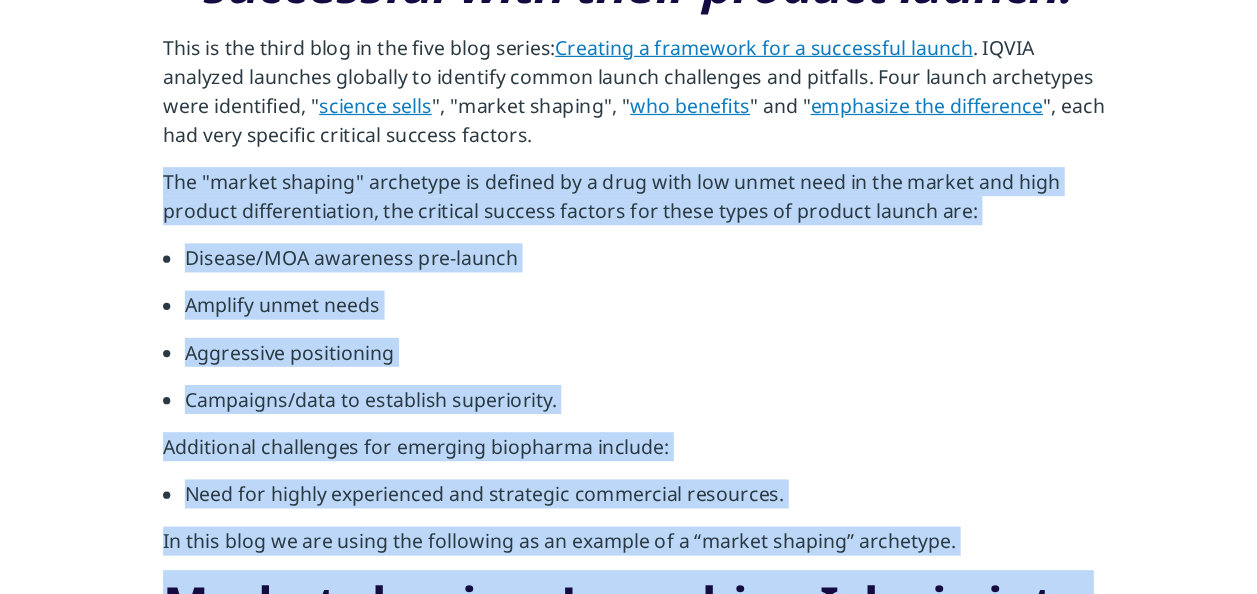 click on "Amplify unmet needs" at bounding box center [637, 259] 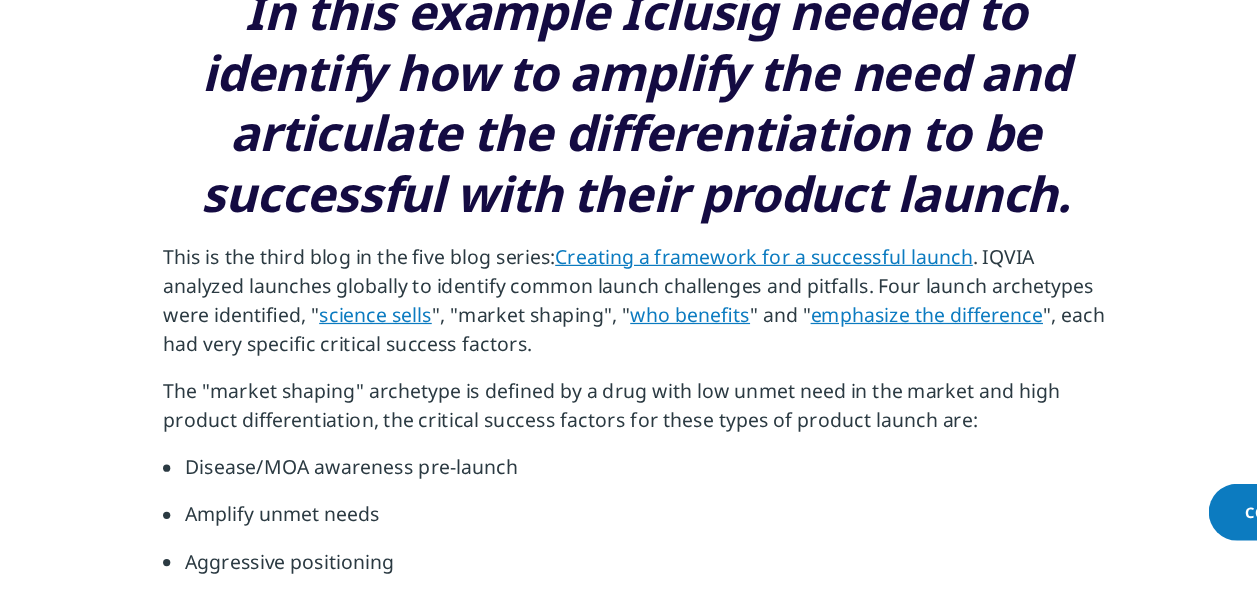 scroll, scrollTop: 752, scrollLeft: 0, axis: vertical 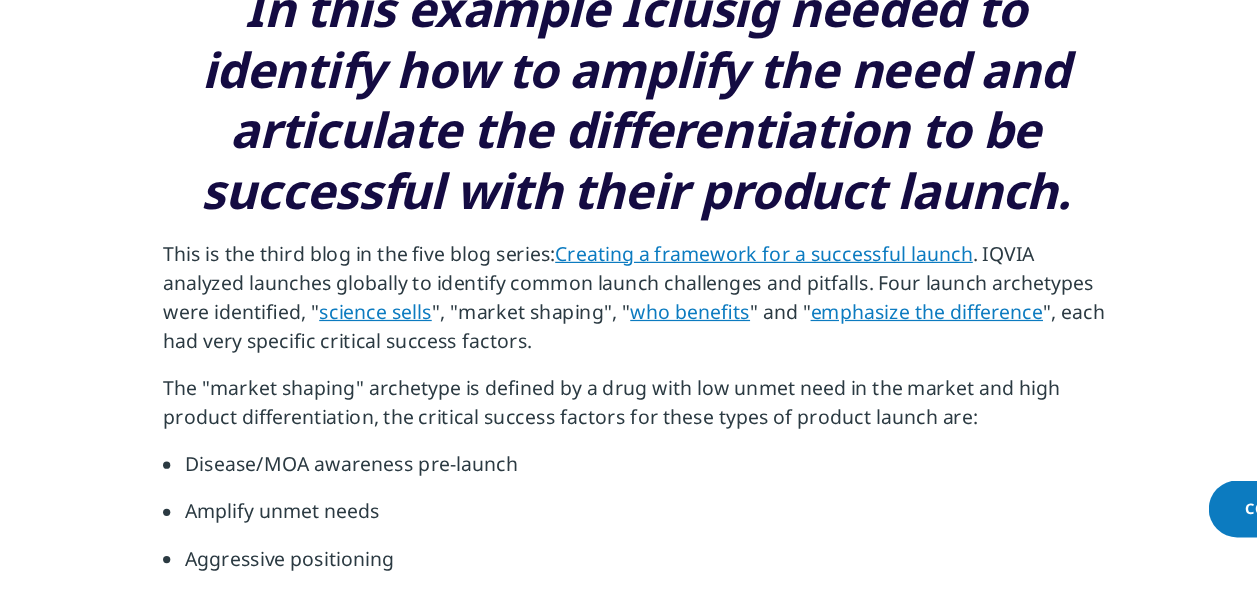 click on "In this example Iclusig needed to identify how to amplify the need and articulate the differentiation to be successful with their product launch." at bounding box center [628, 177] 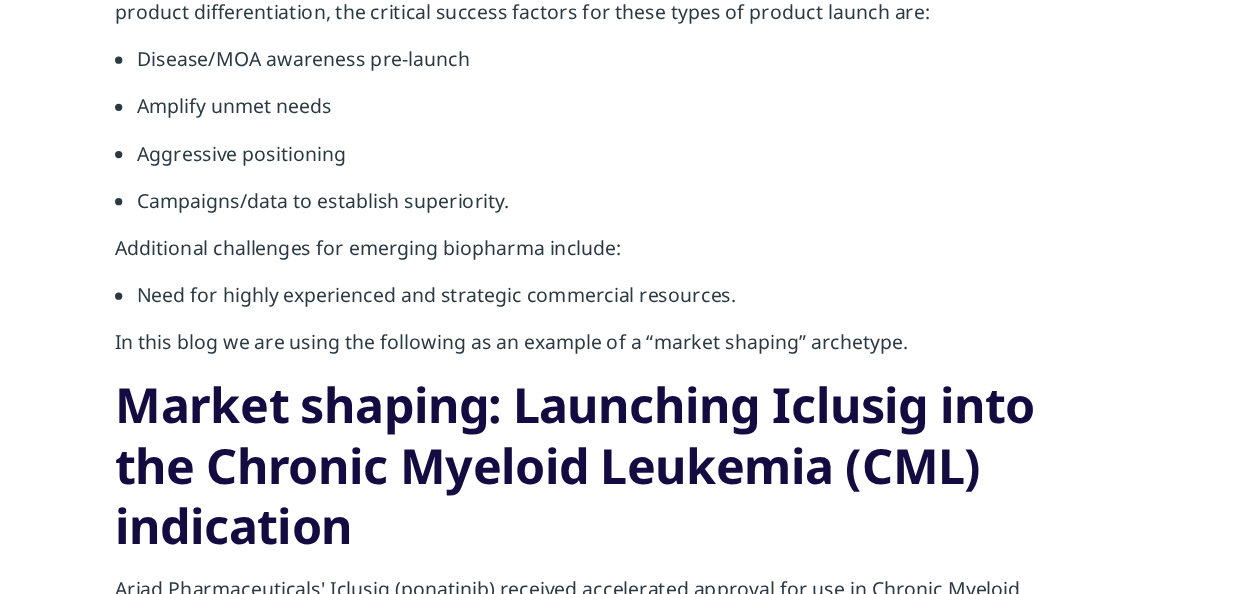 scroll, scrollTop: 1124, scrollLeft: 0, axis: vertical 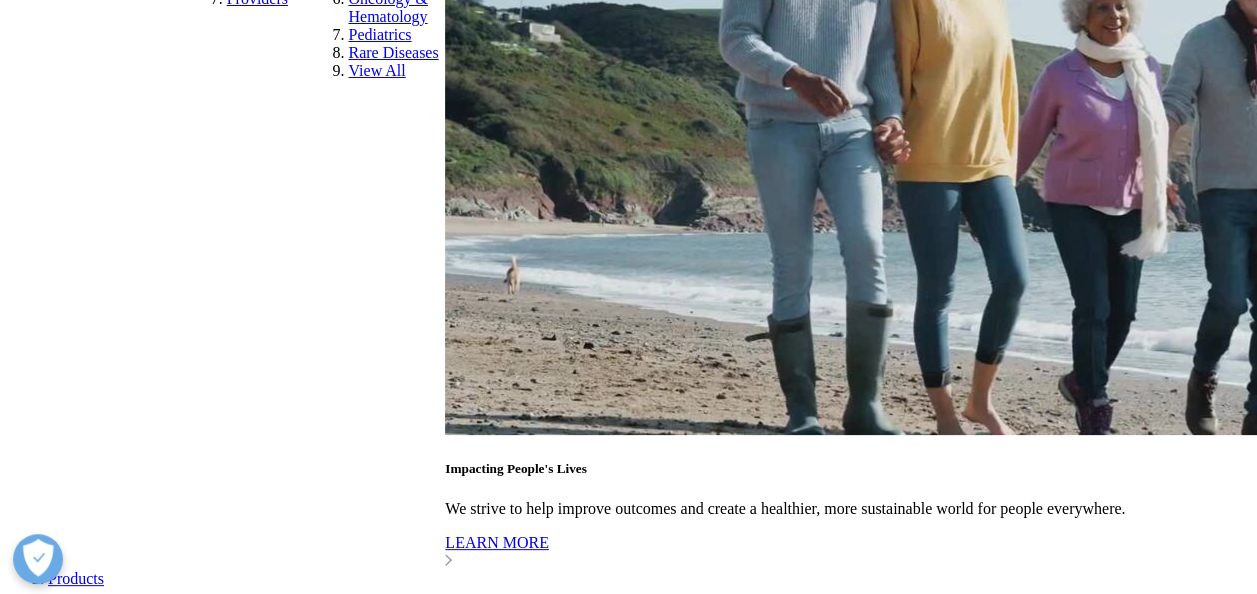 click on "science sells" at bounding box center (283, 15726) 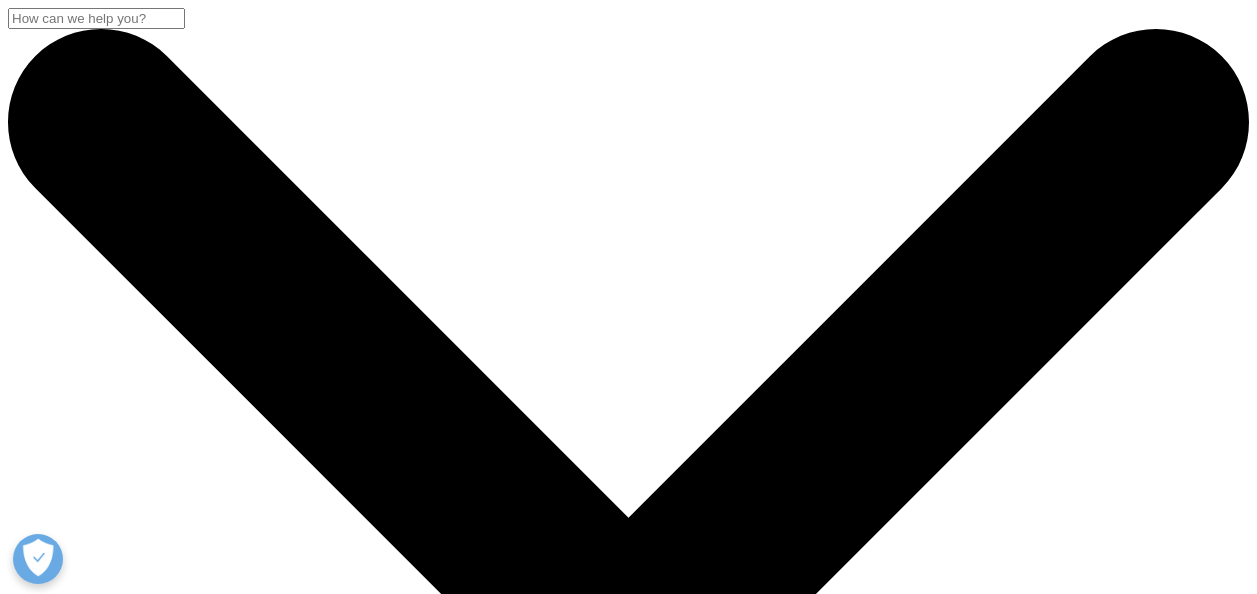 scroll, scrollTop: 0, scrollLeft: 0, axis: both 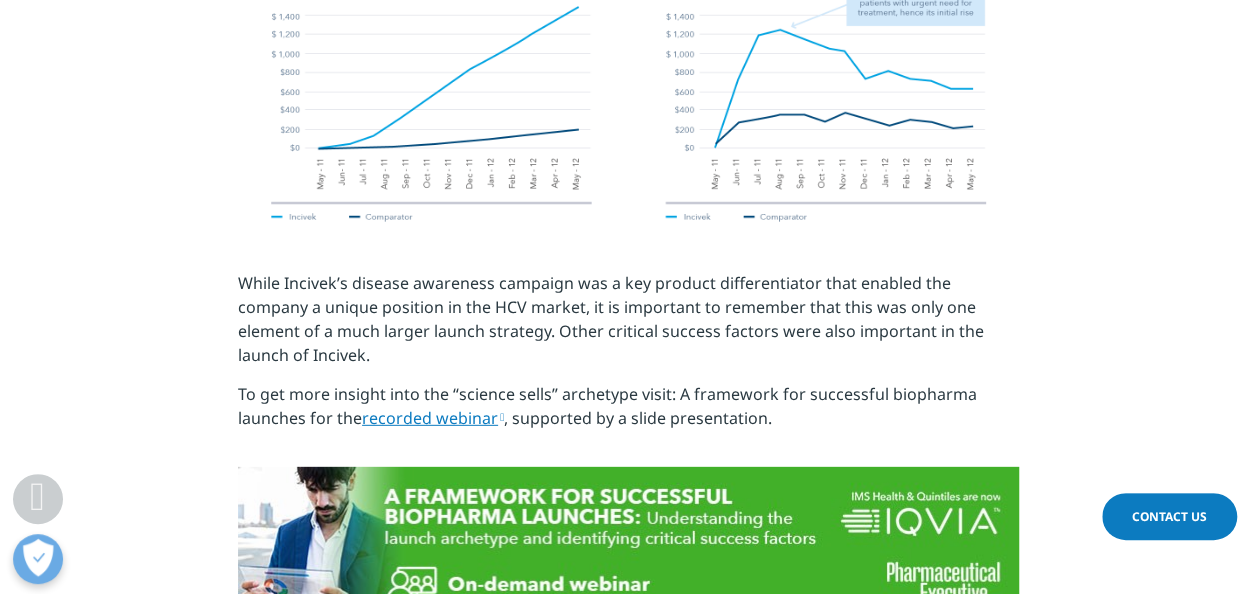 click on "recorded webinar" at bounding box center [433, 418] 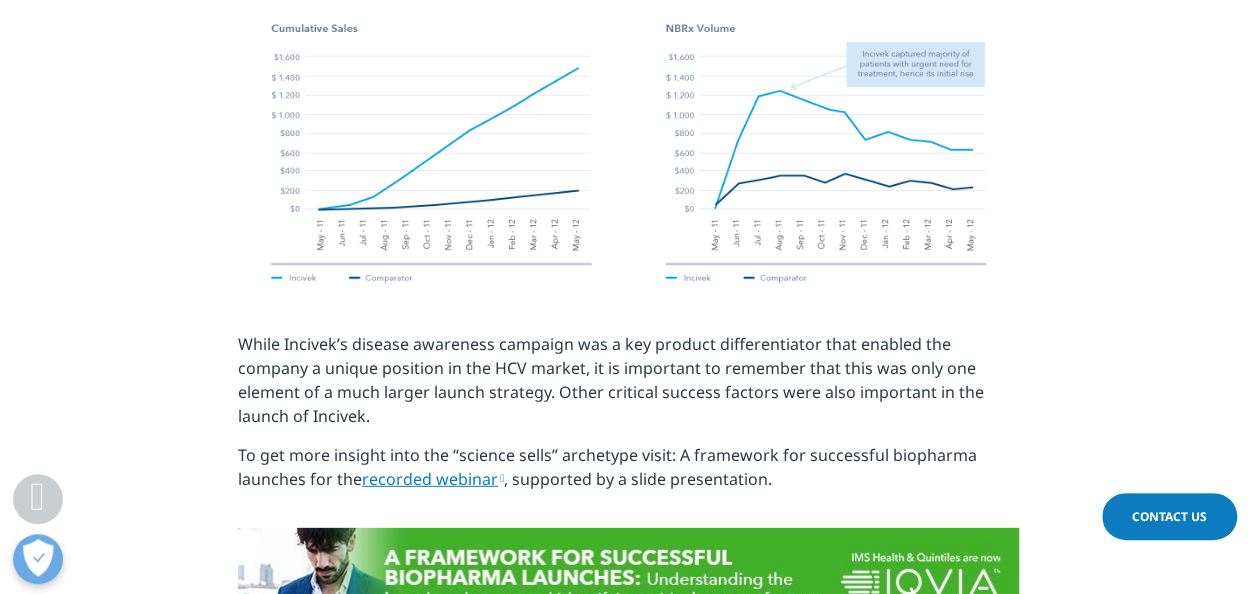 scroll, scrollTop: 2611, scrollLeft: 0, axis: vertical 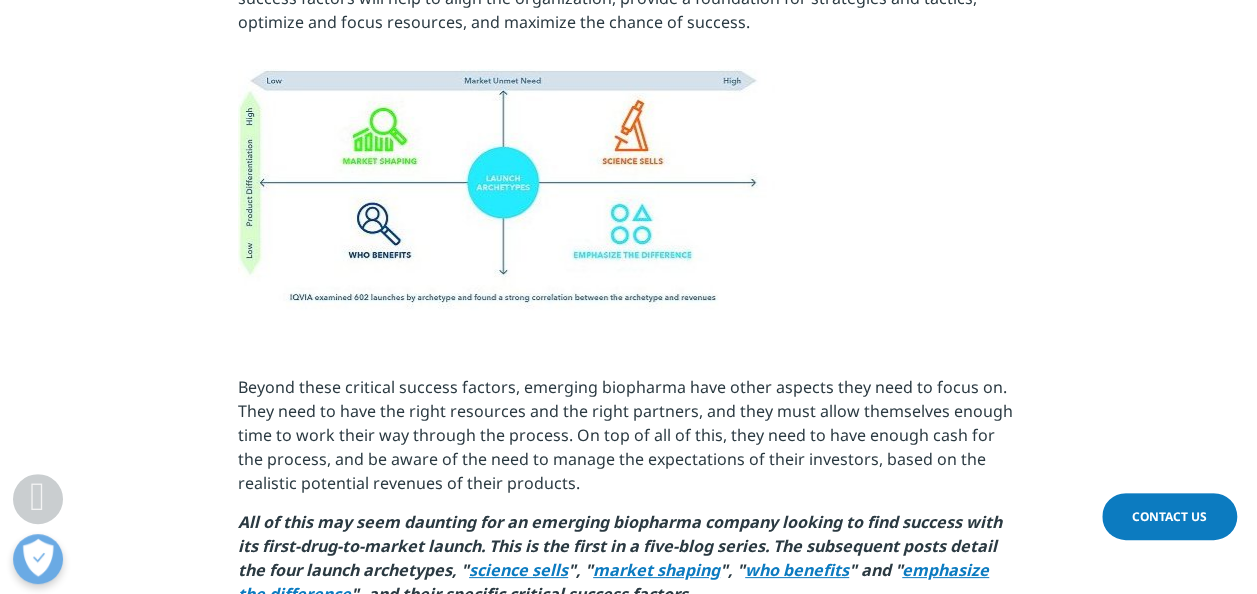 click on "market shaping" at bounding box center [656, 570] 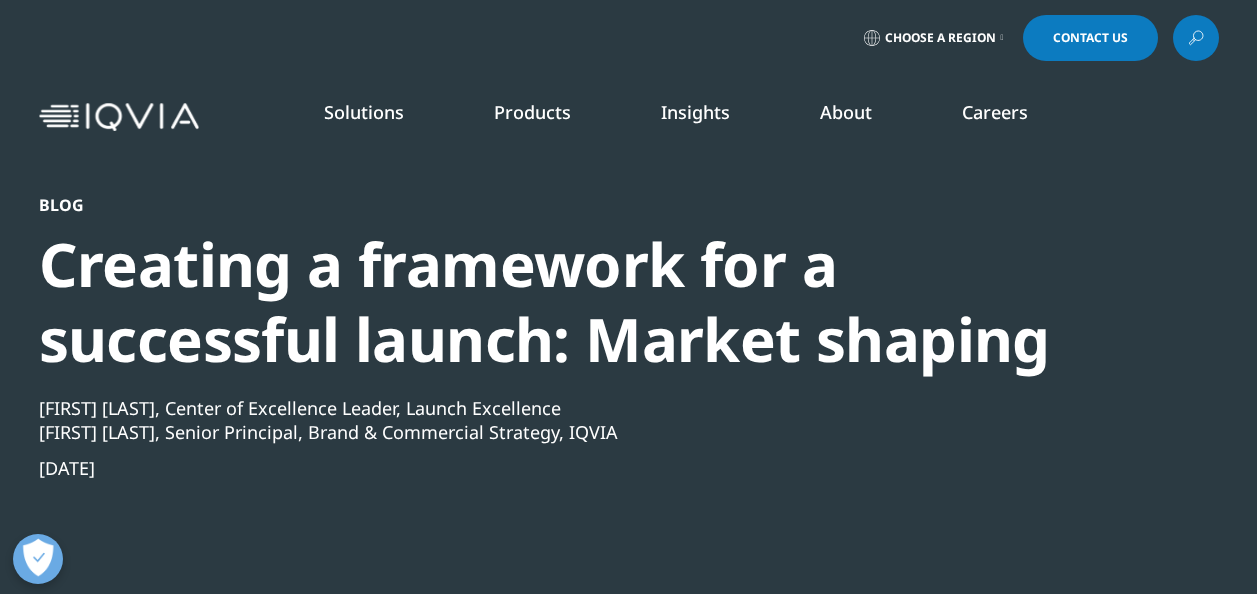 scroll, scrollTop: 0, scrollLeft: 0, axis: both 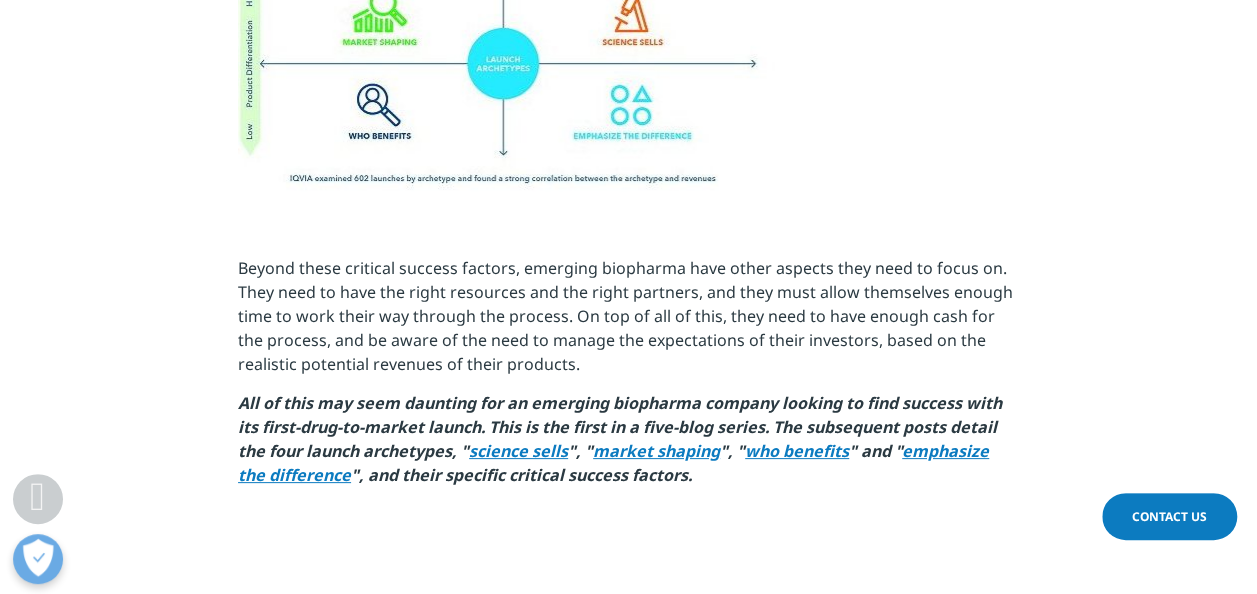 click on "who benefits" at bounding box center [797, 451] 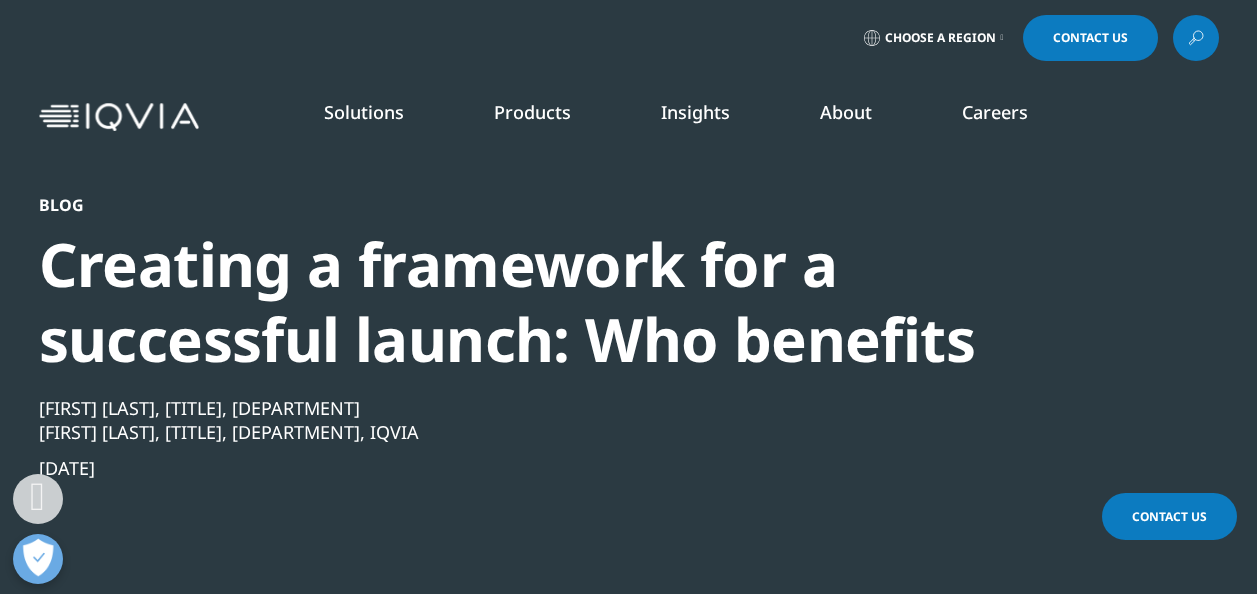 scroll, scrollTop: 630, scrollLeft: 0, axis: vertical 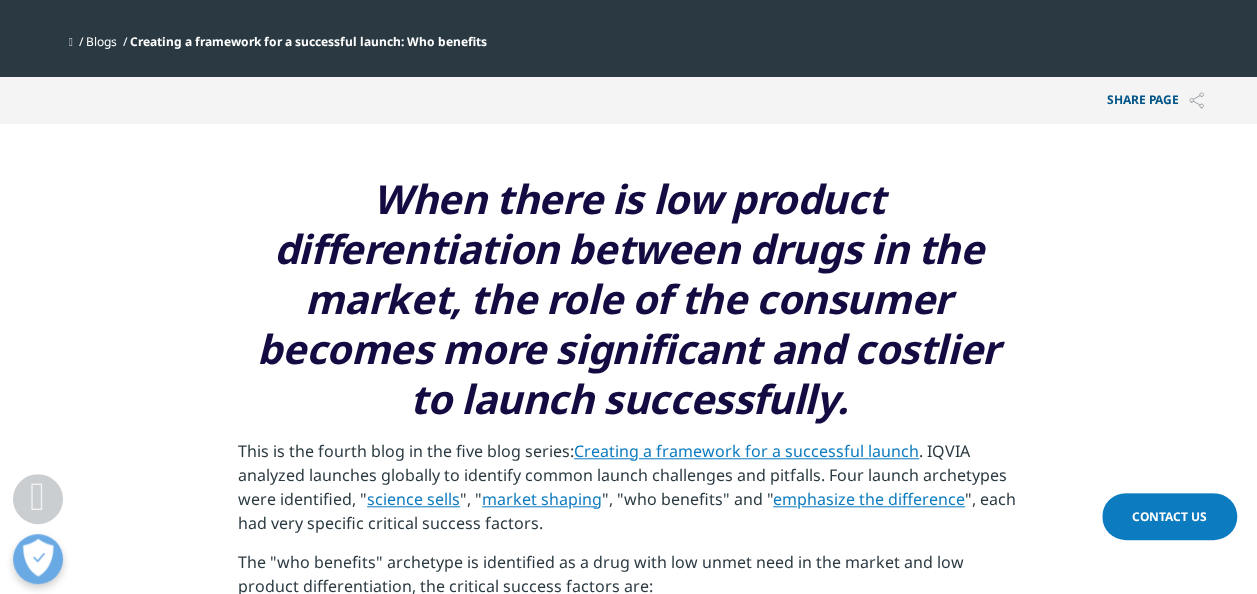 click on "When there is low product differentiation between drugs in the market, the role of the consumer becomes more significant and costlier to launch successfully." at bounding box center (628, 298) 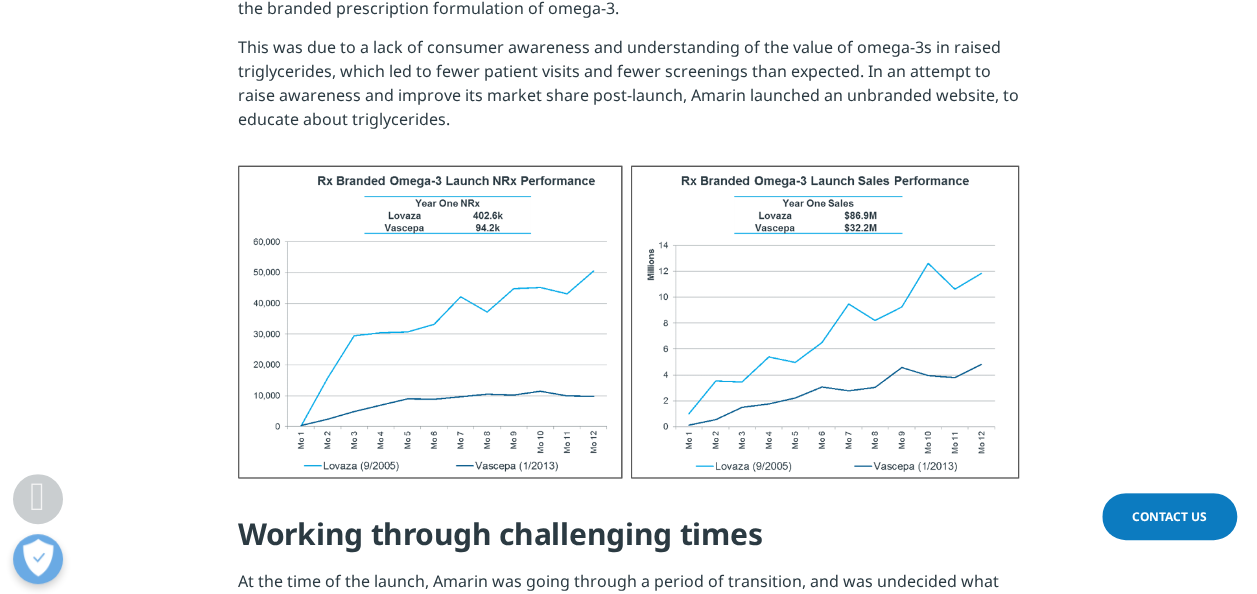 scroll, scrollTop: 2022, scrollLeft: 0, axis: vertical 